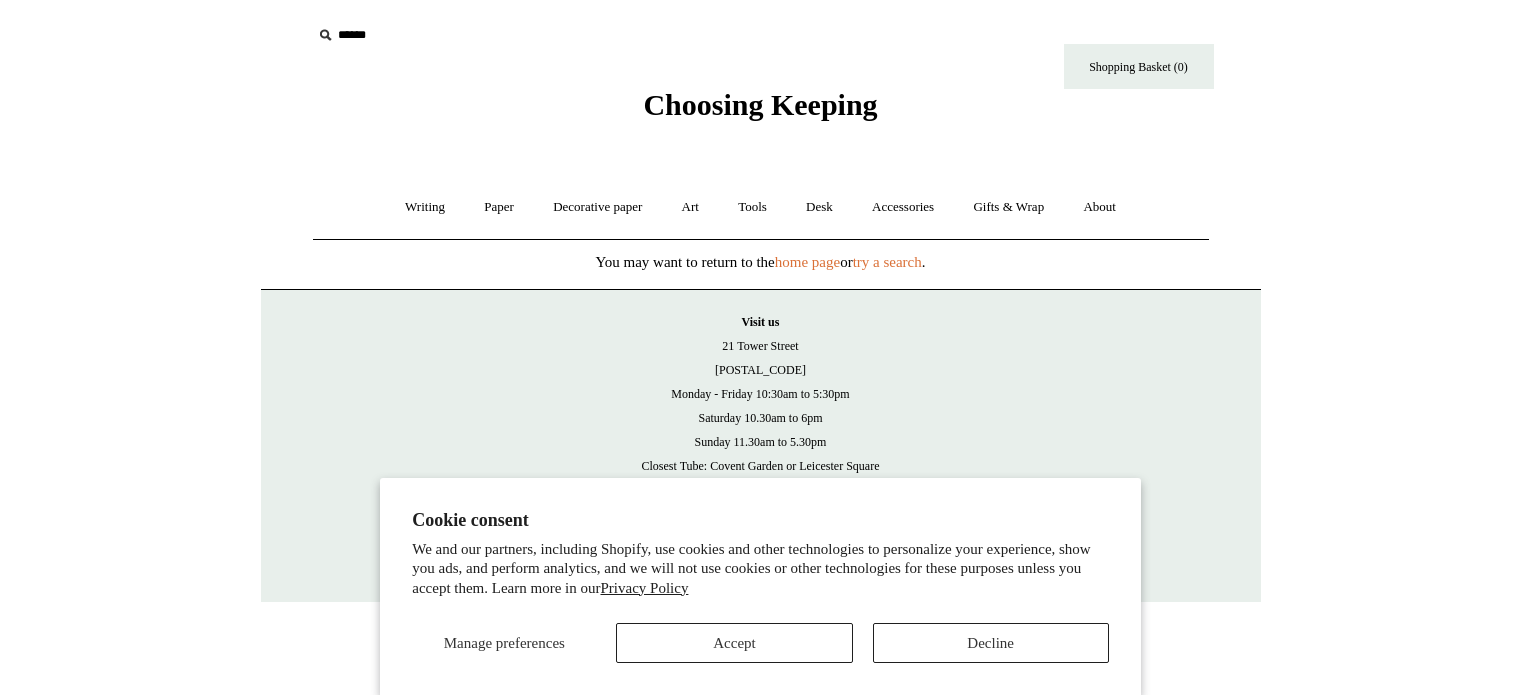scroll, scrollTop: 0, scrollLeft: 0, axis: both 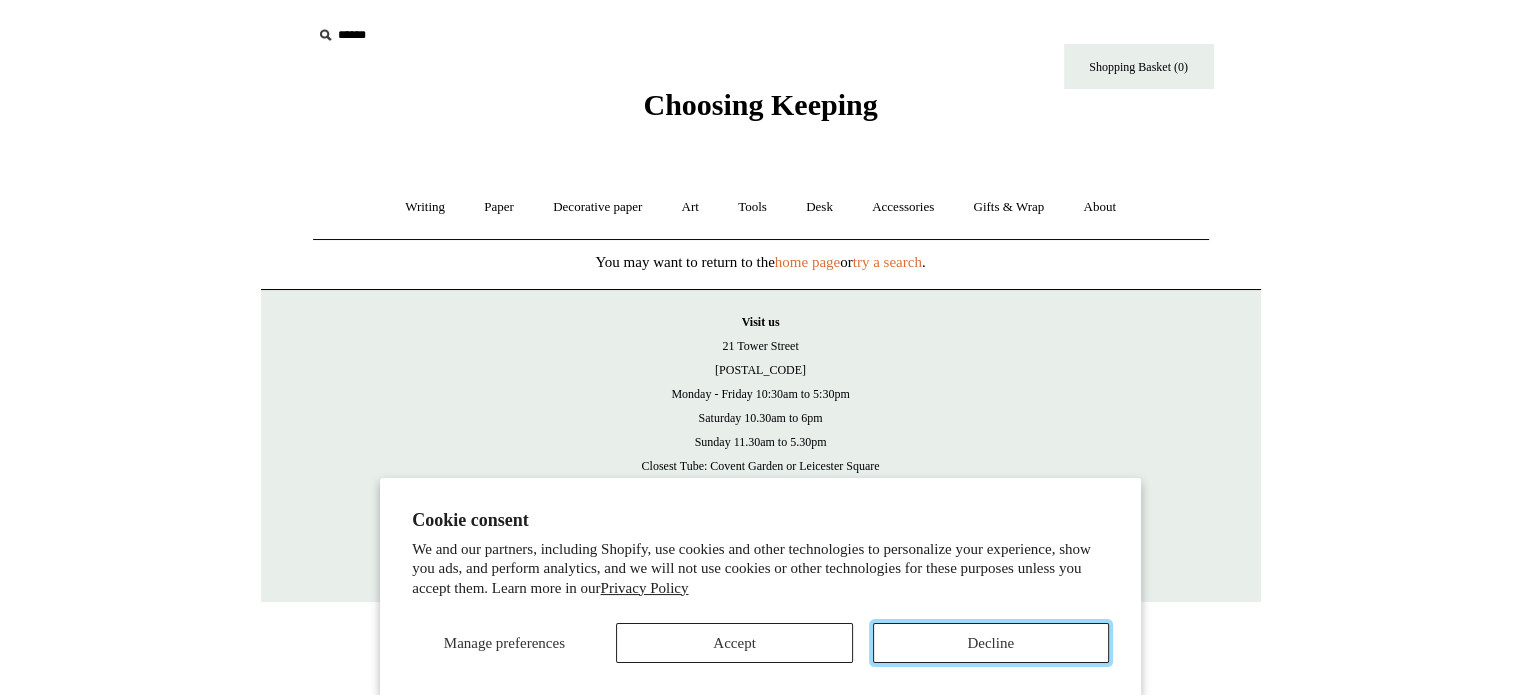 click on "Decline" at bounding box center [991, 643] 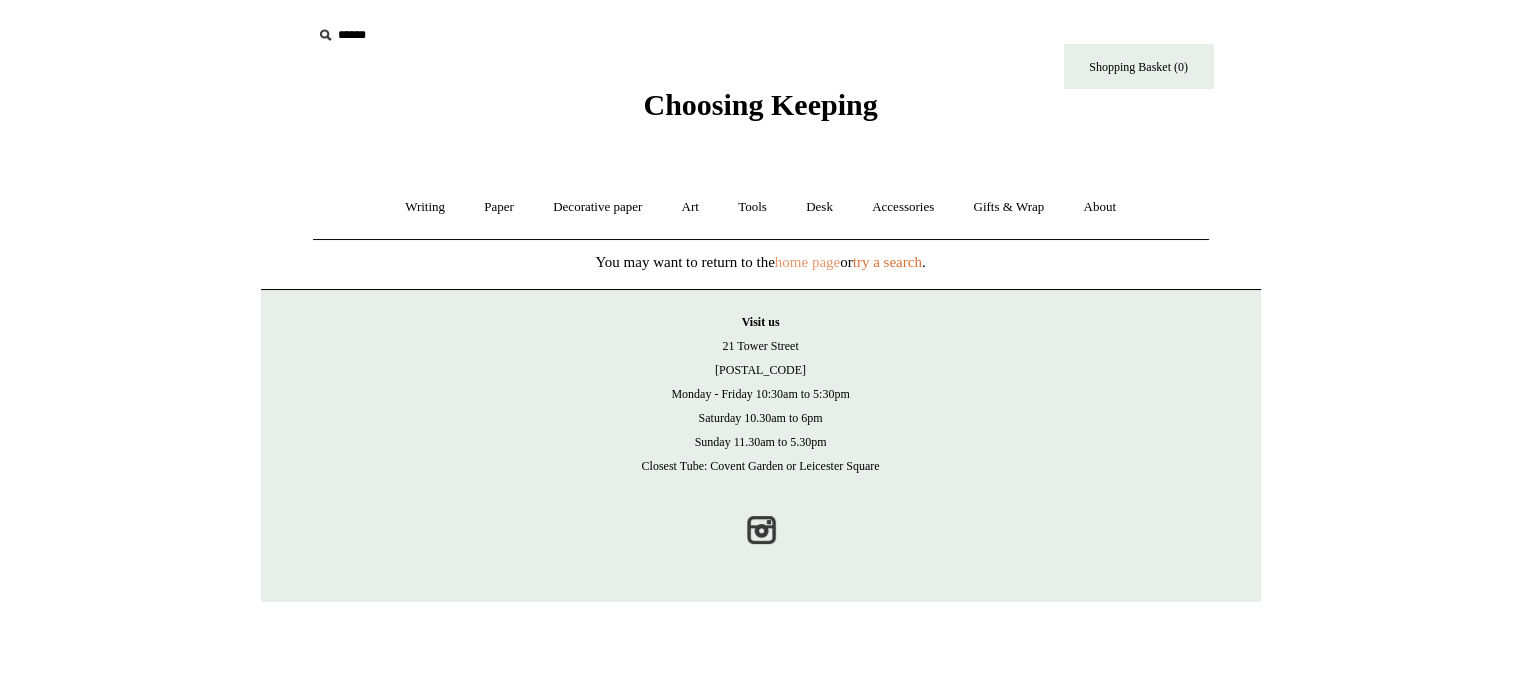 click on "home page" at bounding box center [807, 262] 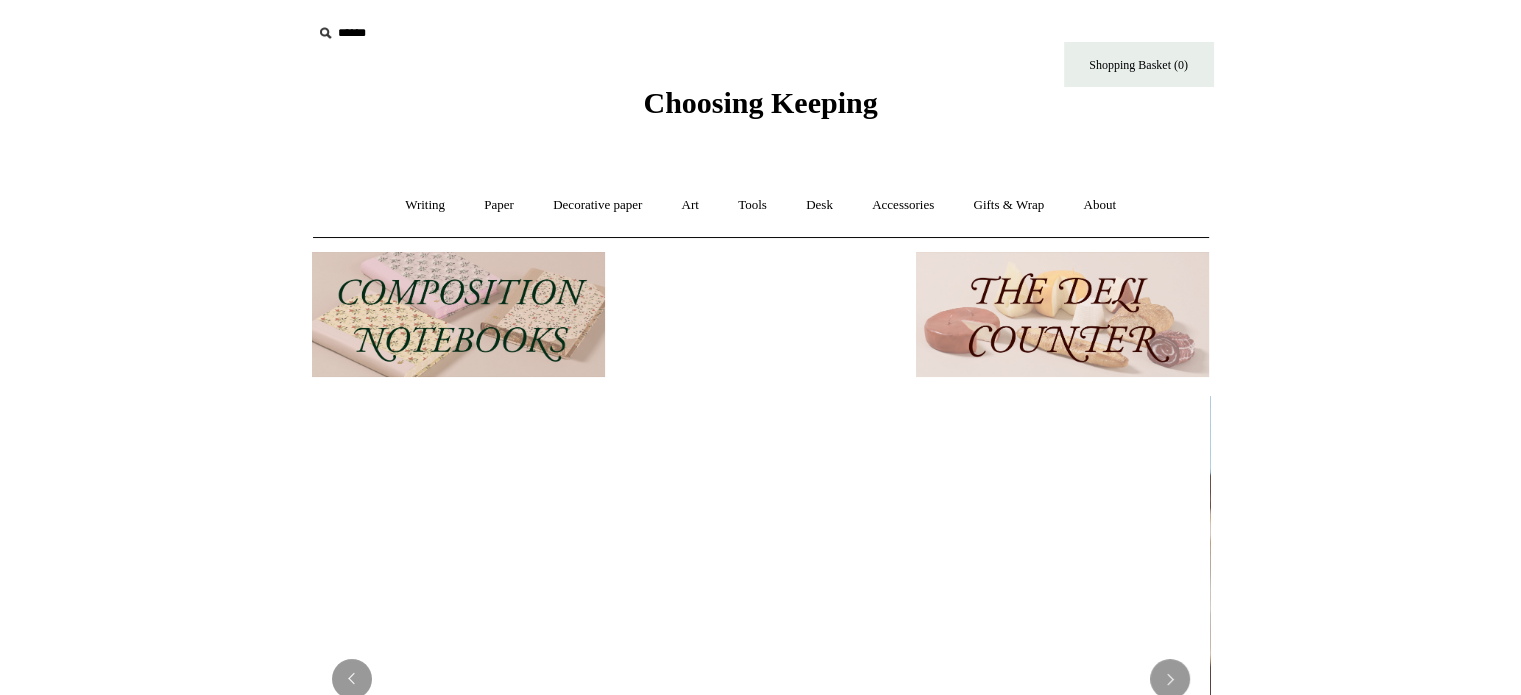 scroll, scrollTop: 0, scrollLeft: 0, axis: both 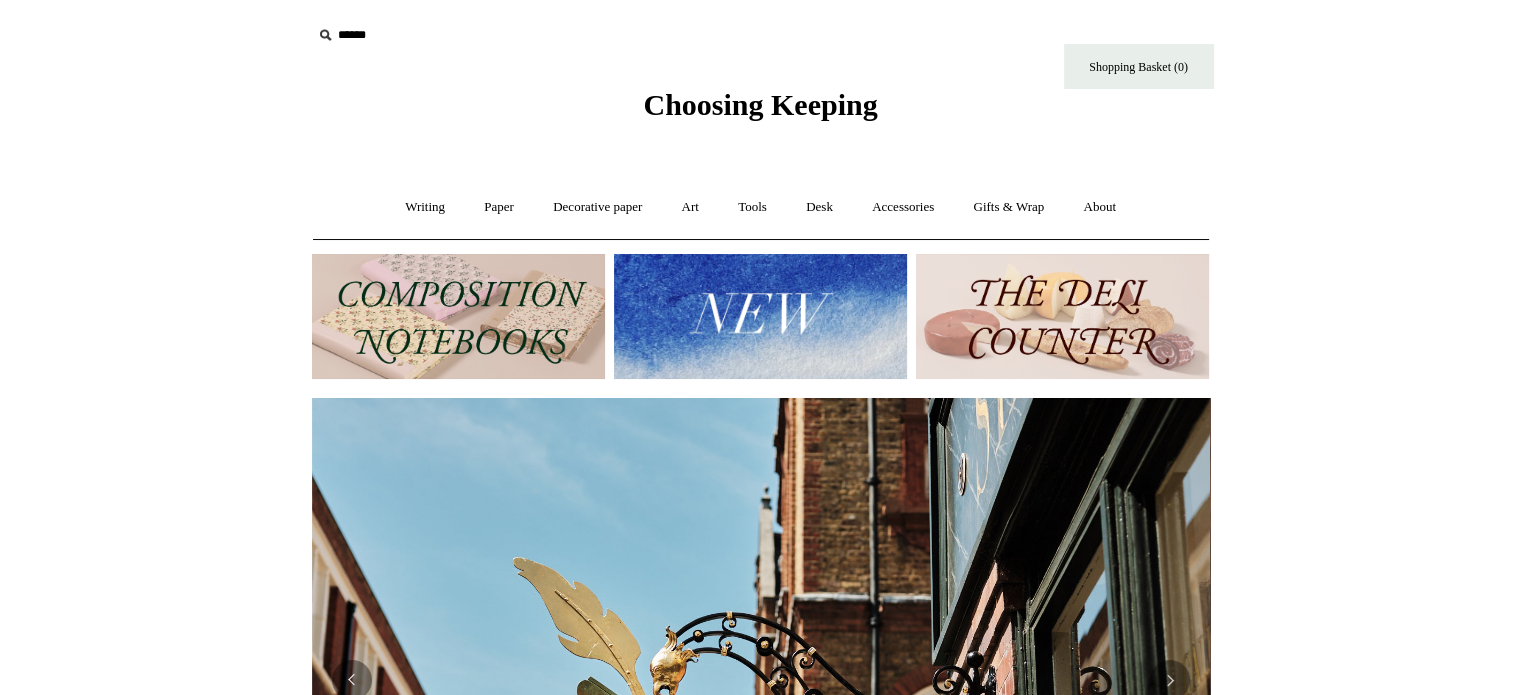 click at bounding box center (435, 35) 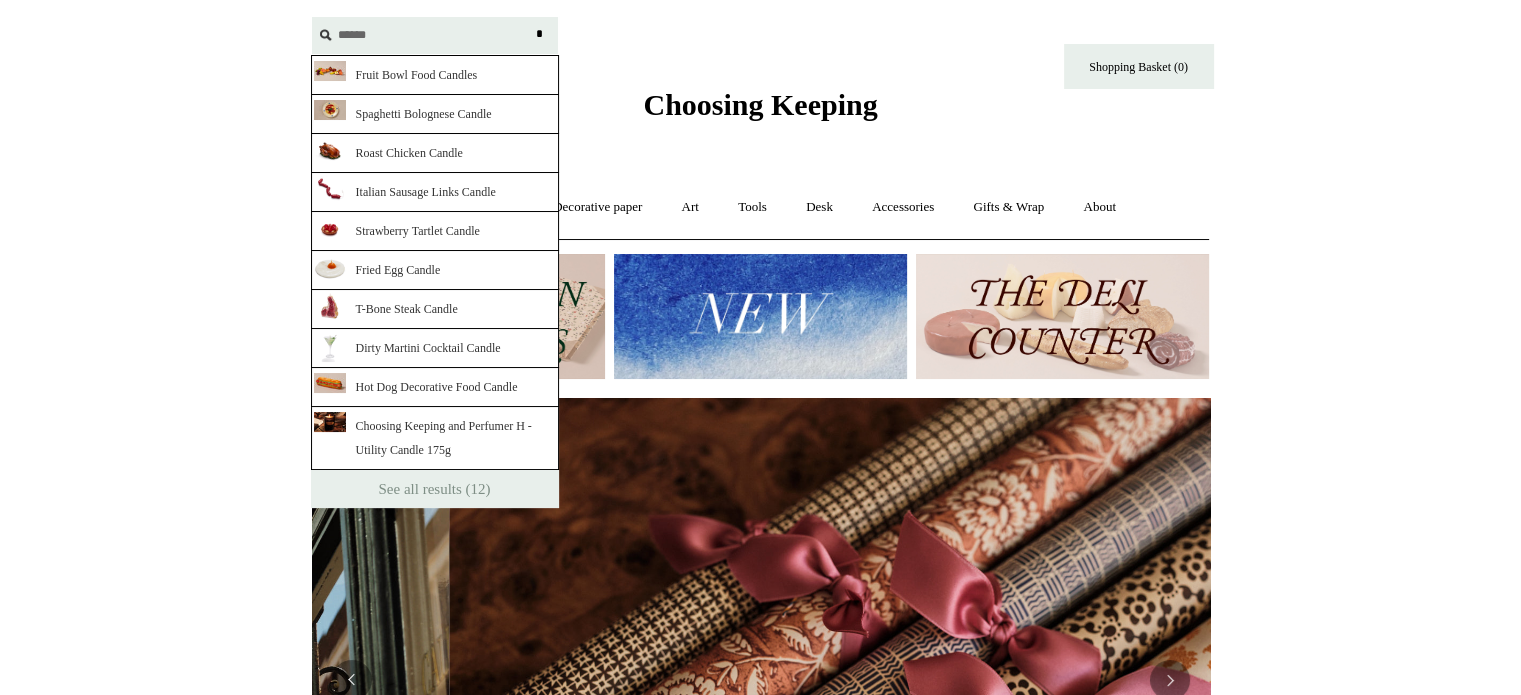 scroll, scrollTop: 0, scrollLeft: 1796, axis: horizontal 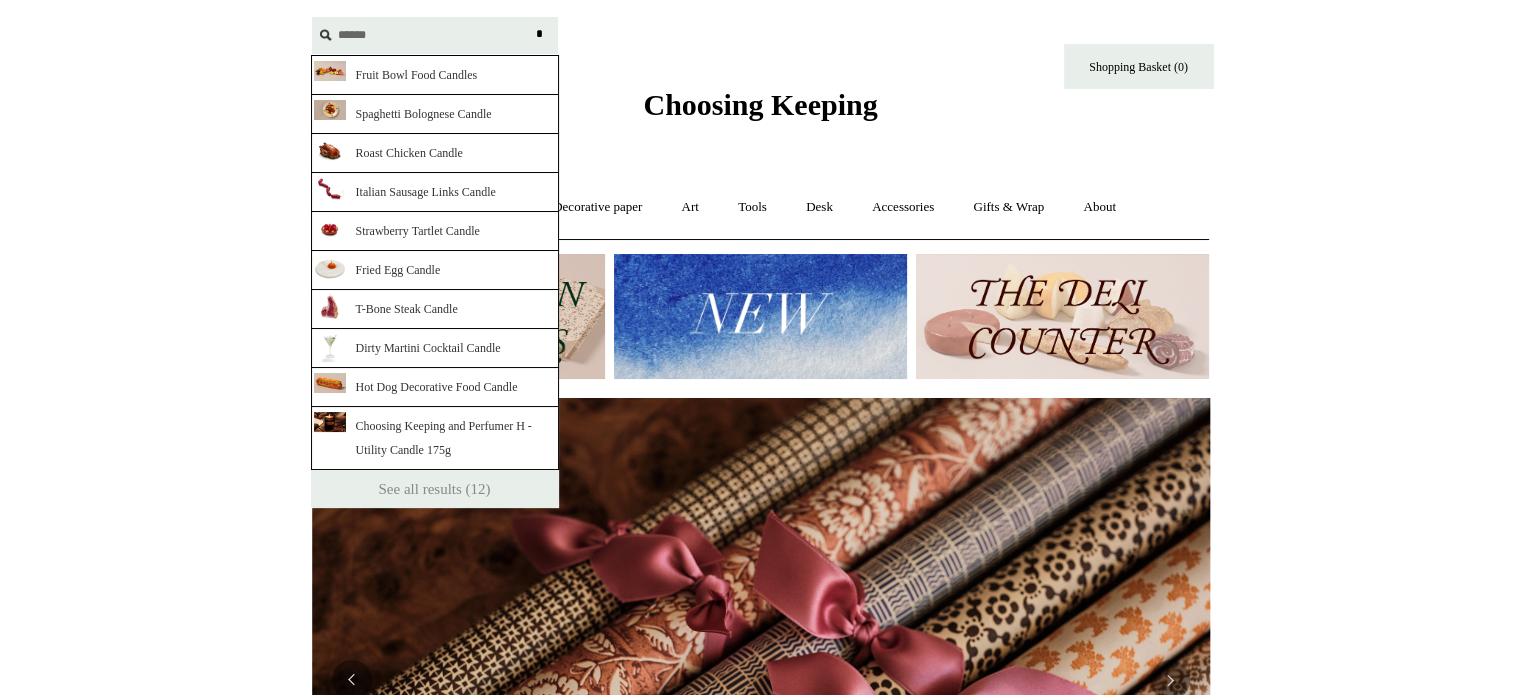 type on "******" 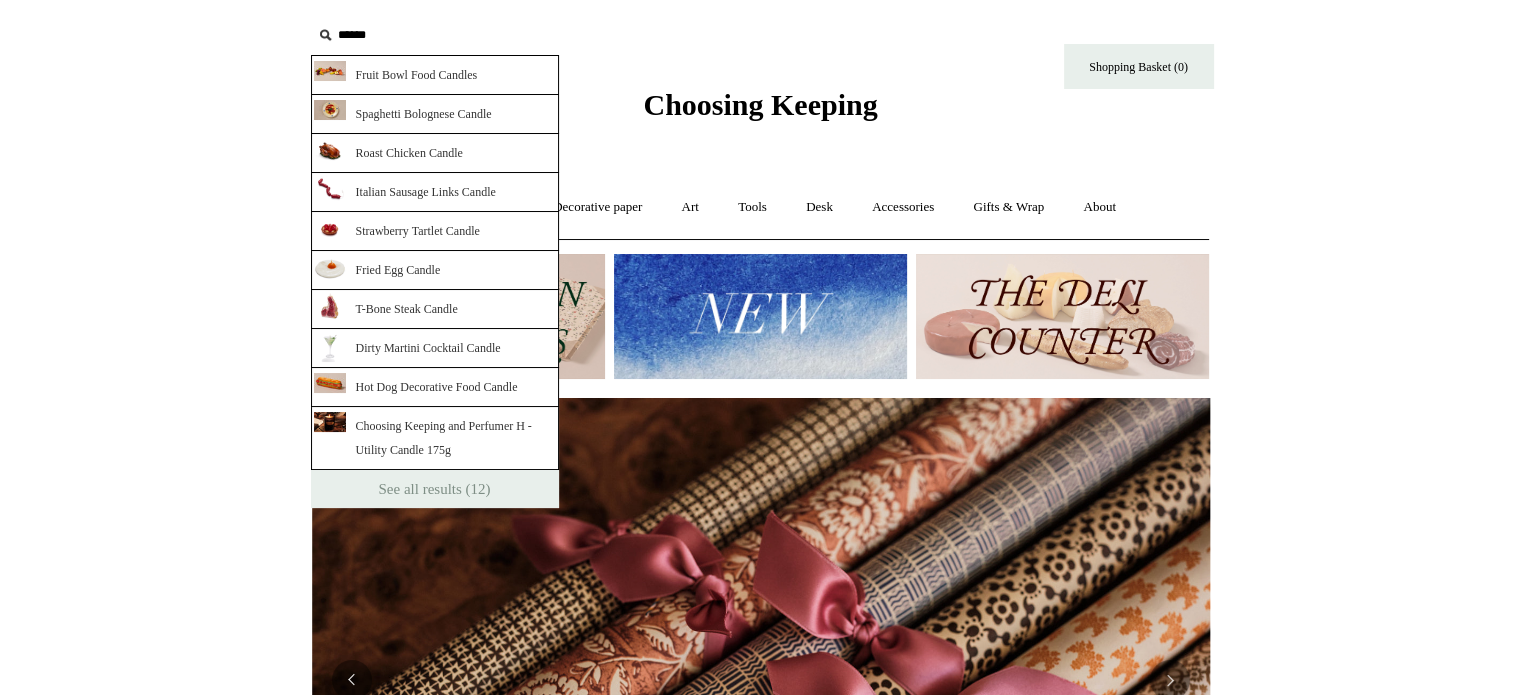 click on "Fruit Bowl Food Candles" at bounding box center (435, 75) 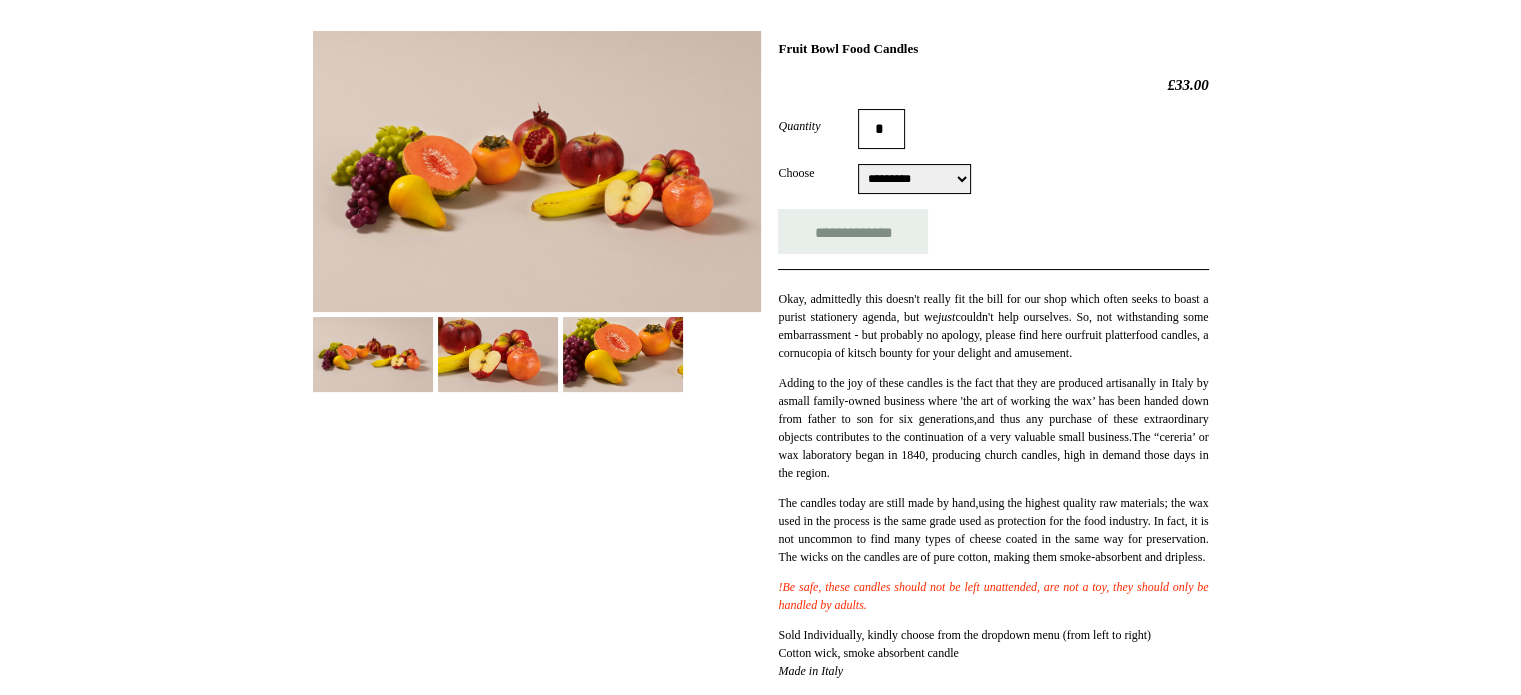 scroll, scrollTop: 236, scrollLeft: 0, axis: vertical 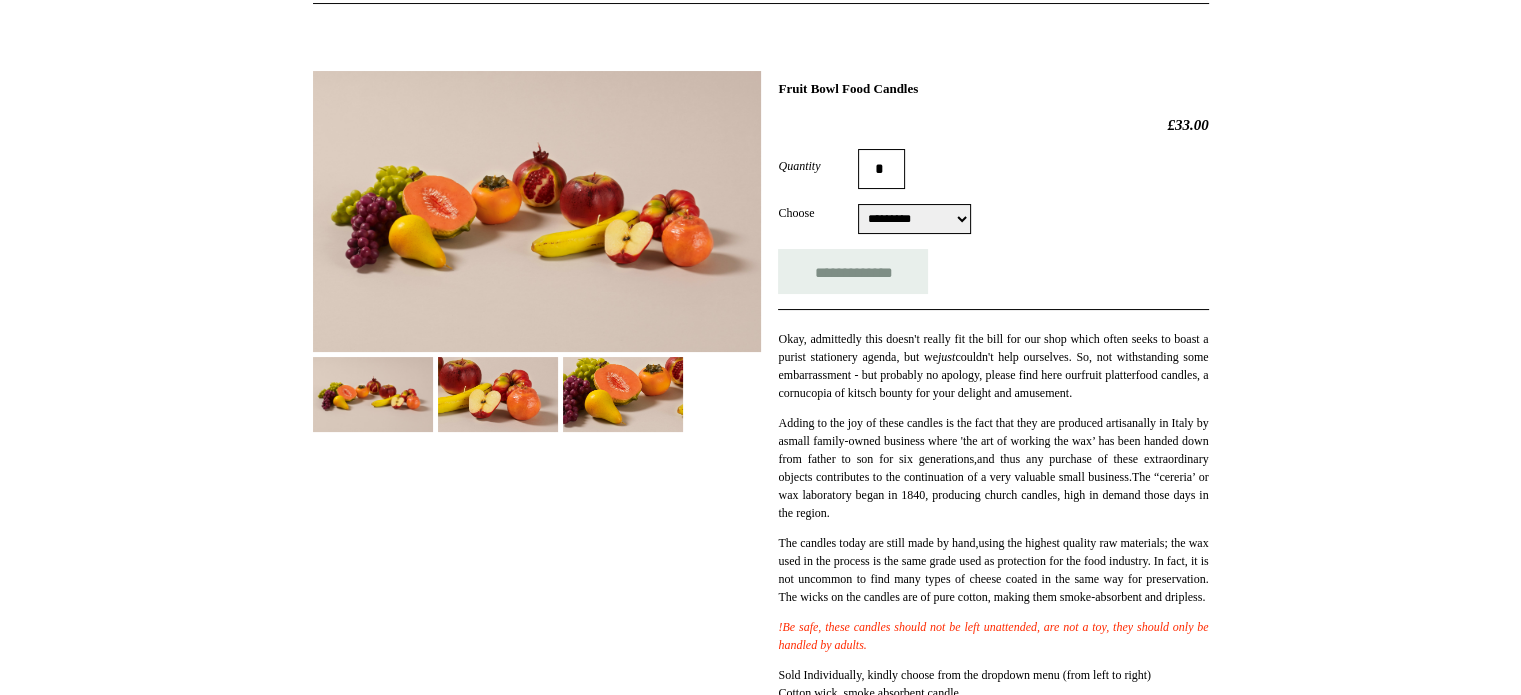 click on "**********" at bounding box center (914, 219) 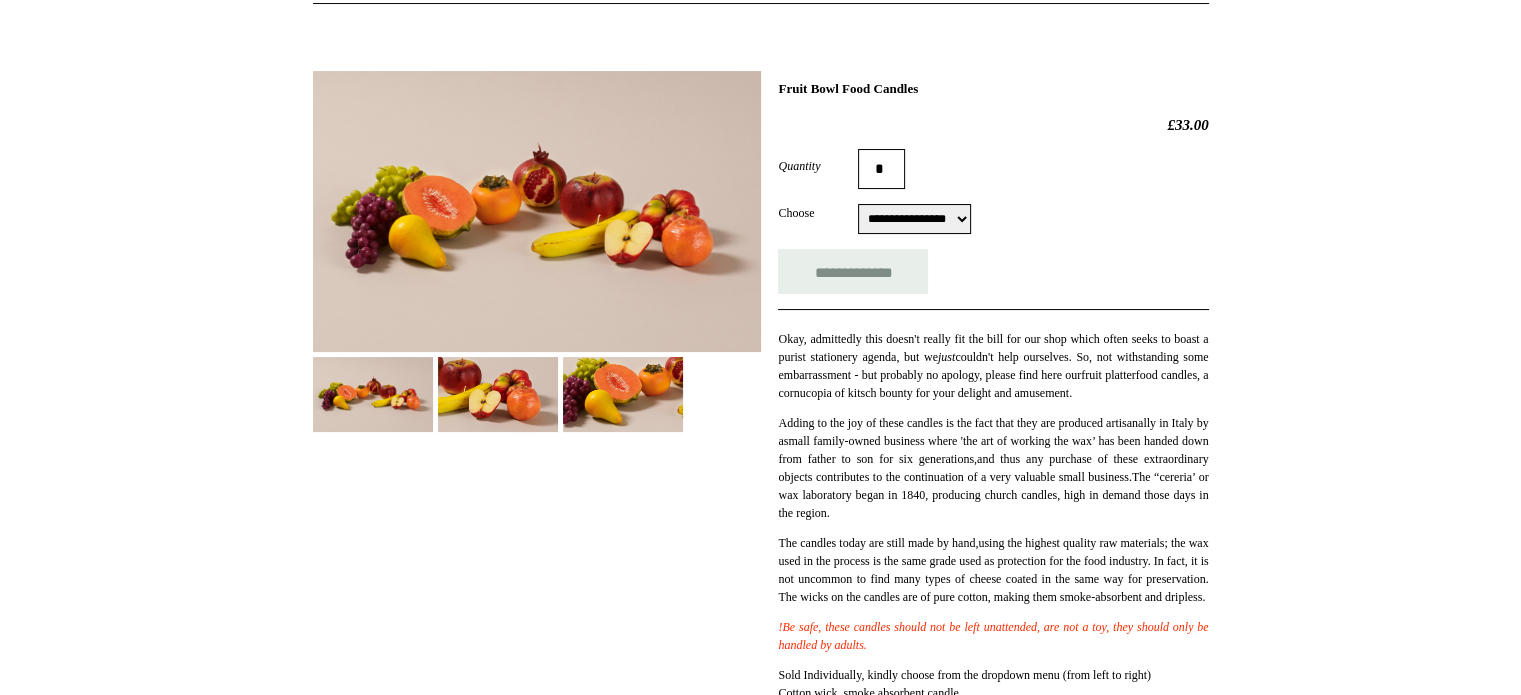 click on "**********" at bounding box center [914, 219] 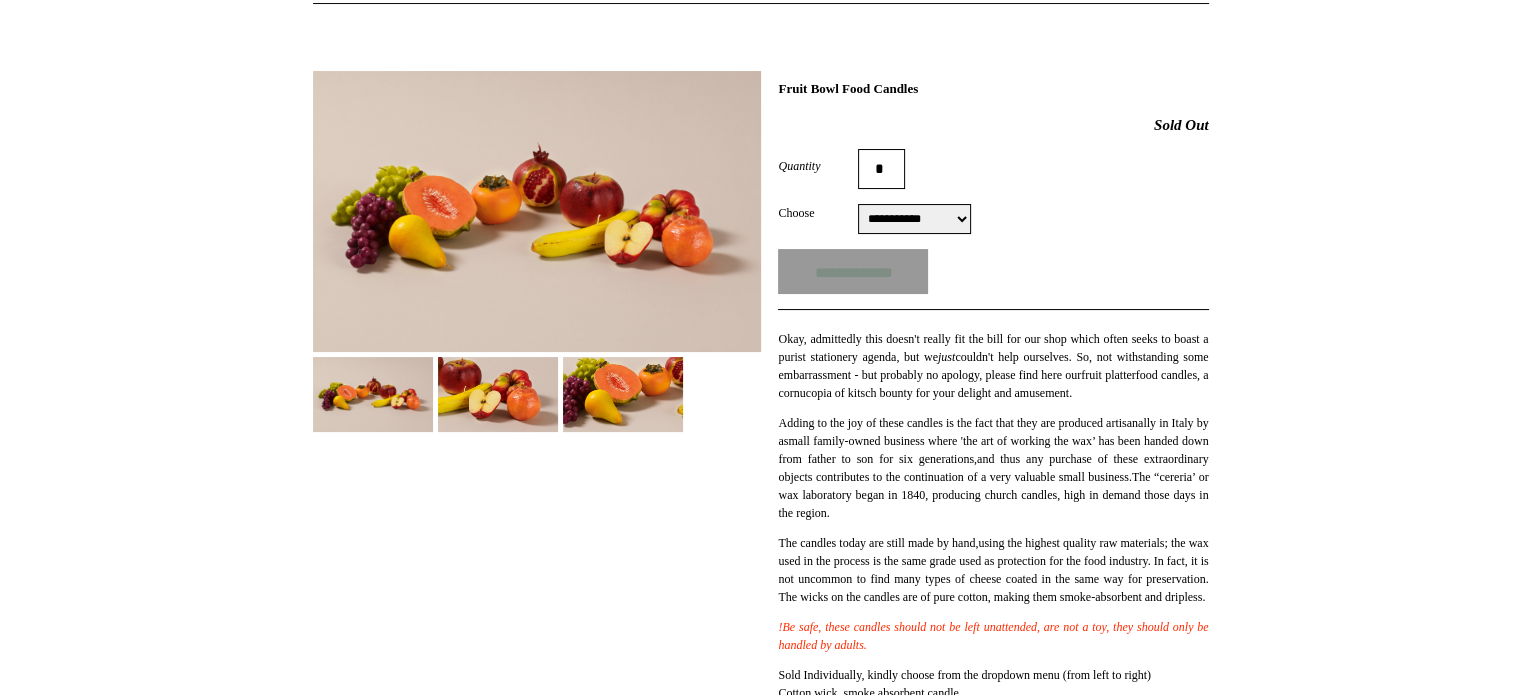 select on "*********" 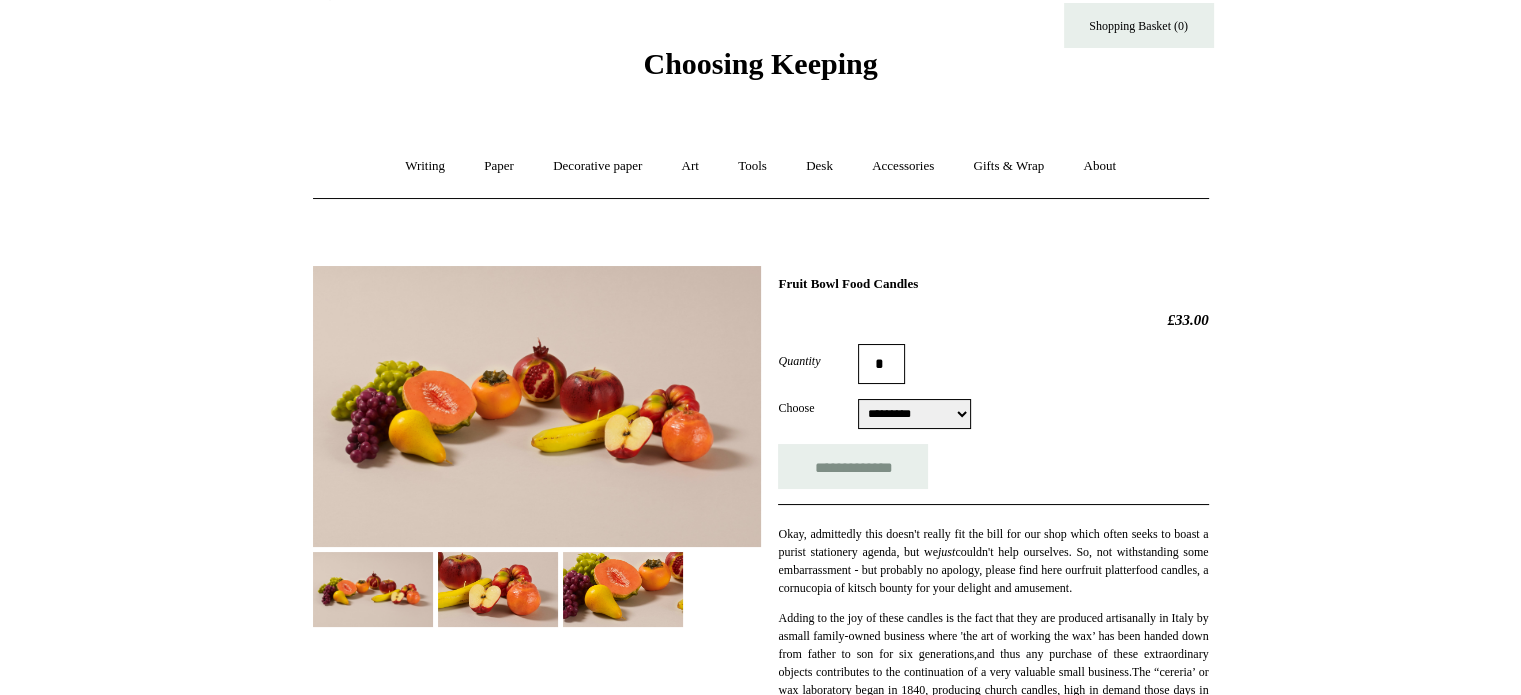 scroll, scrollTop: 0, scrollLeft: 0, axis: both 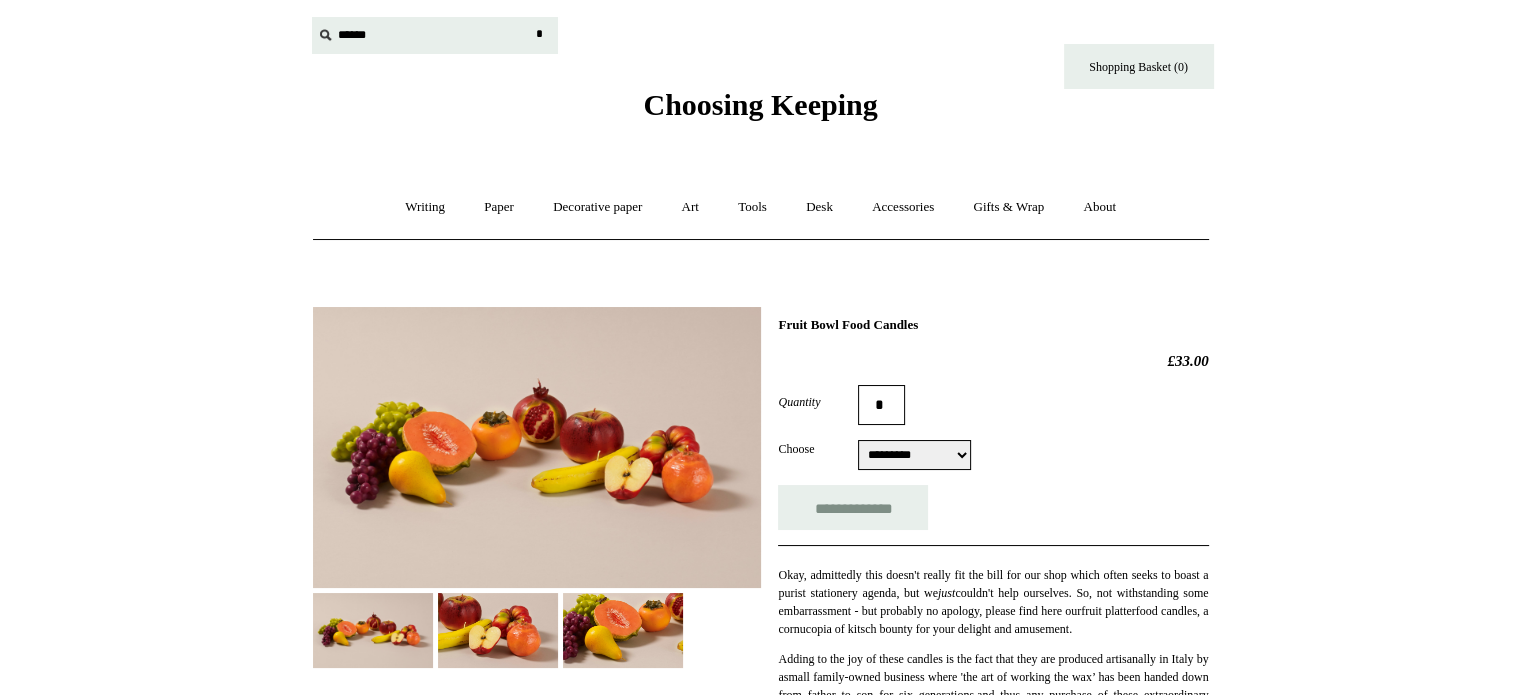 click at bounding box center [435, 35] 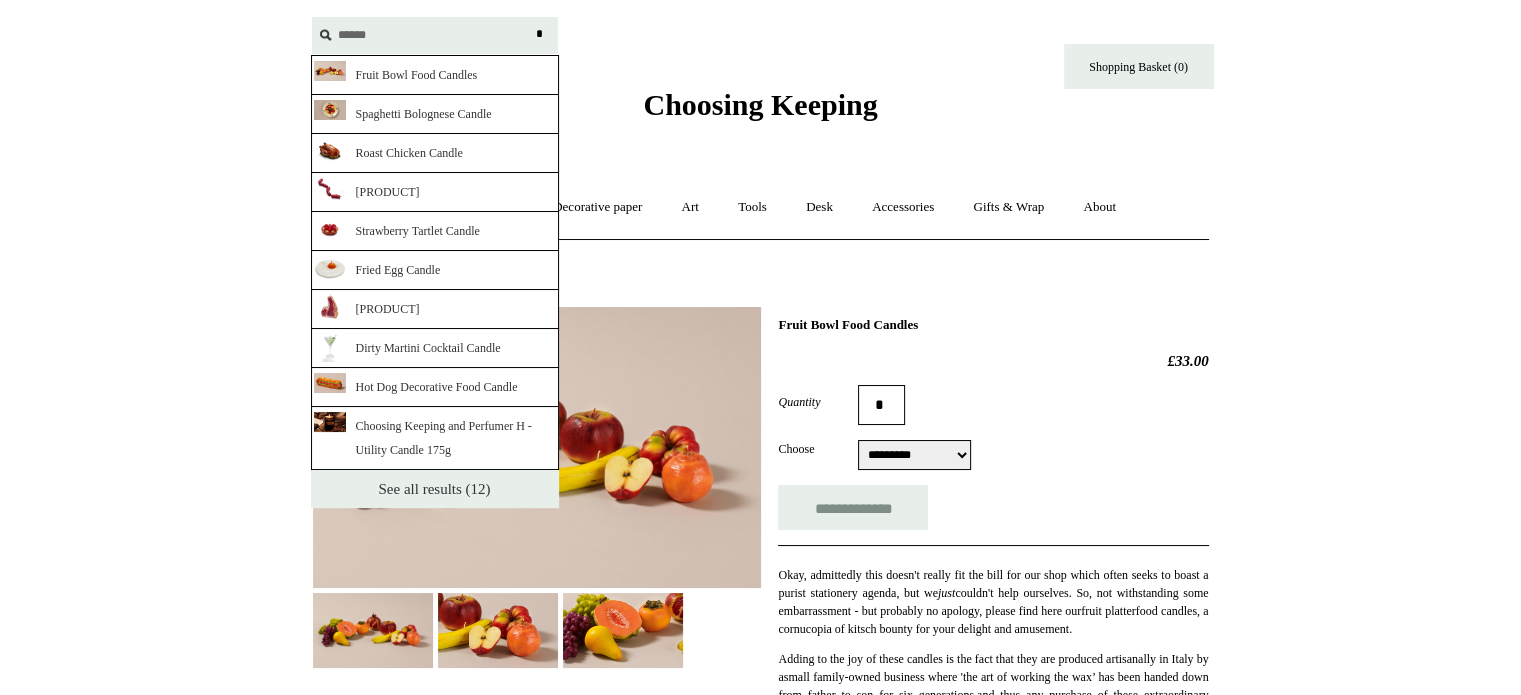 type on "******" 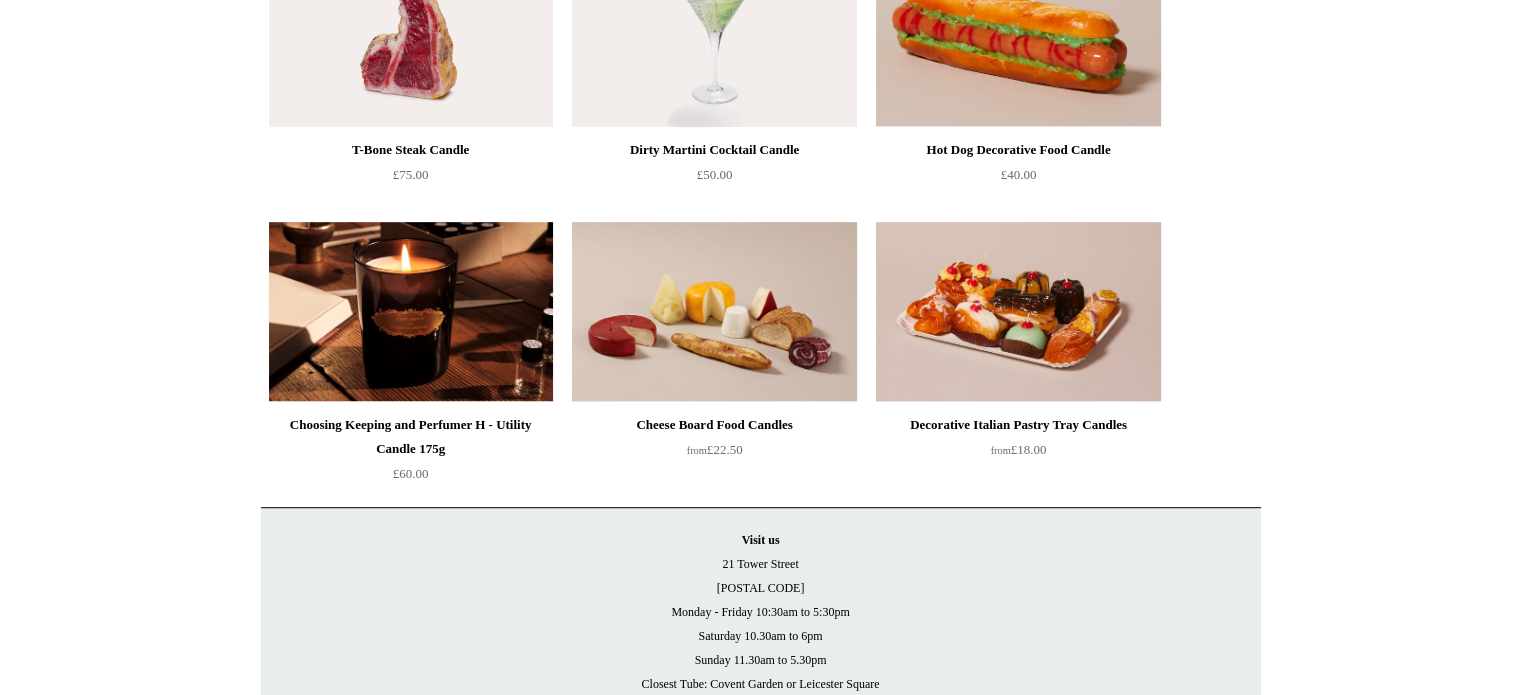 scroll, scrollTop: 1040, scrollLeft: 0, axis: vertical 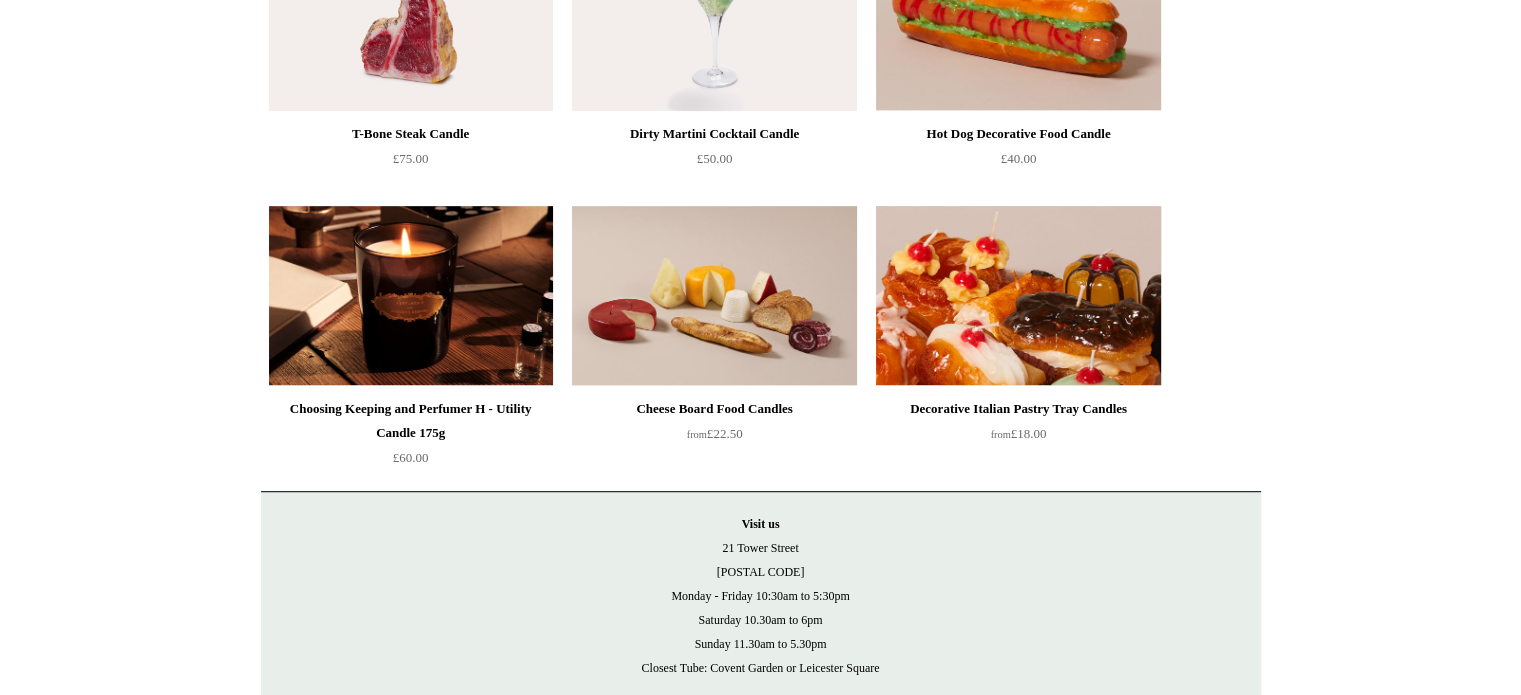 click at bounding box center [1018, 296] 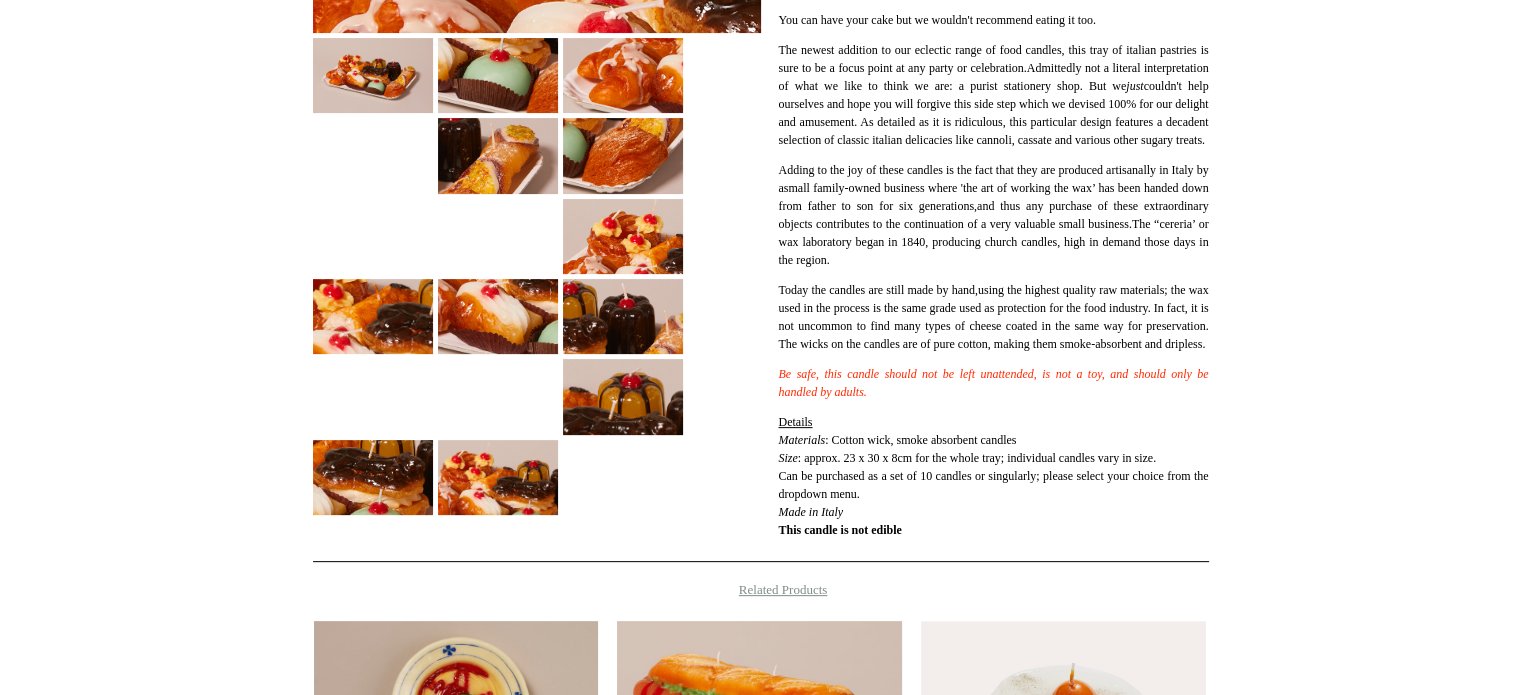 scroll, scrollTop: 560, scrollLeft: 0, axis: vertical 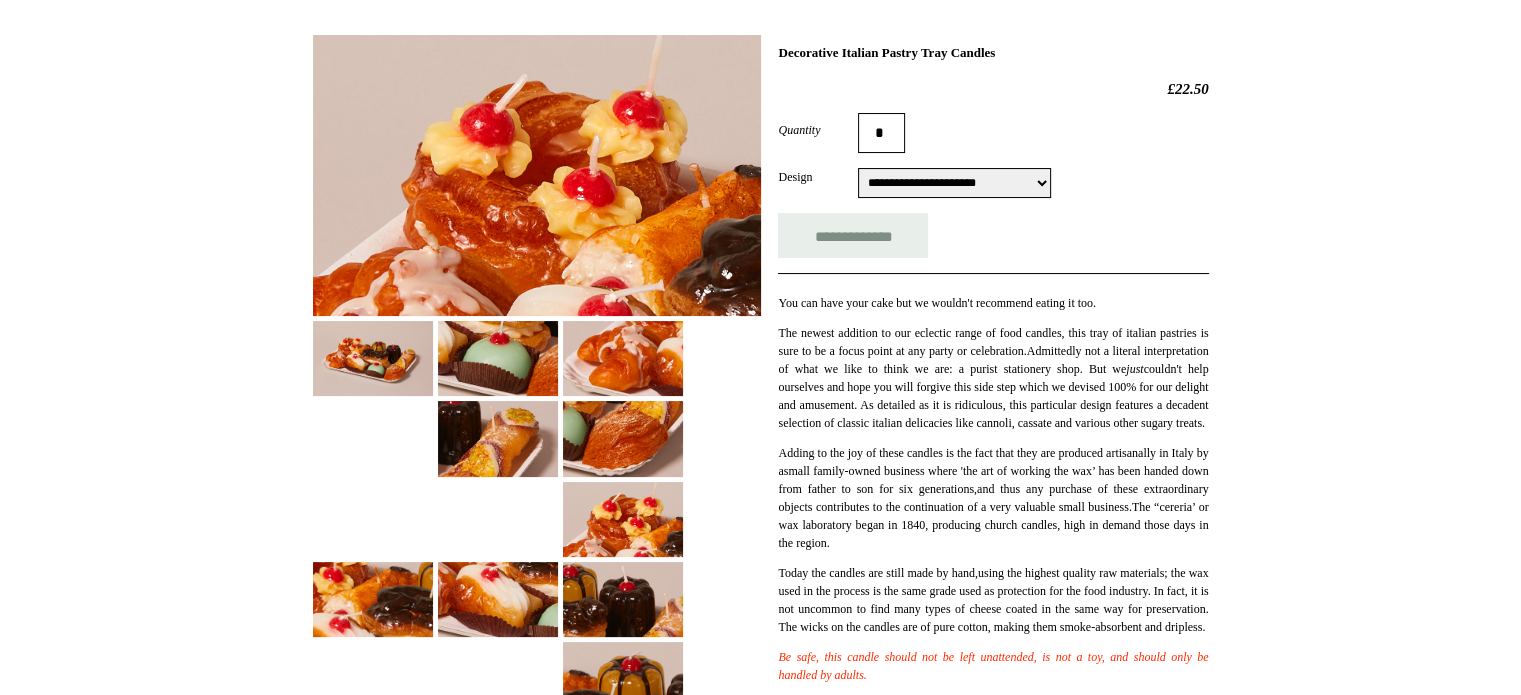 click on "**********" at bounding box center (954, 183) 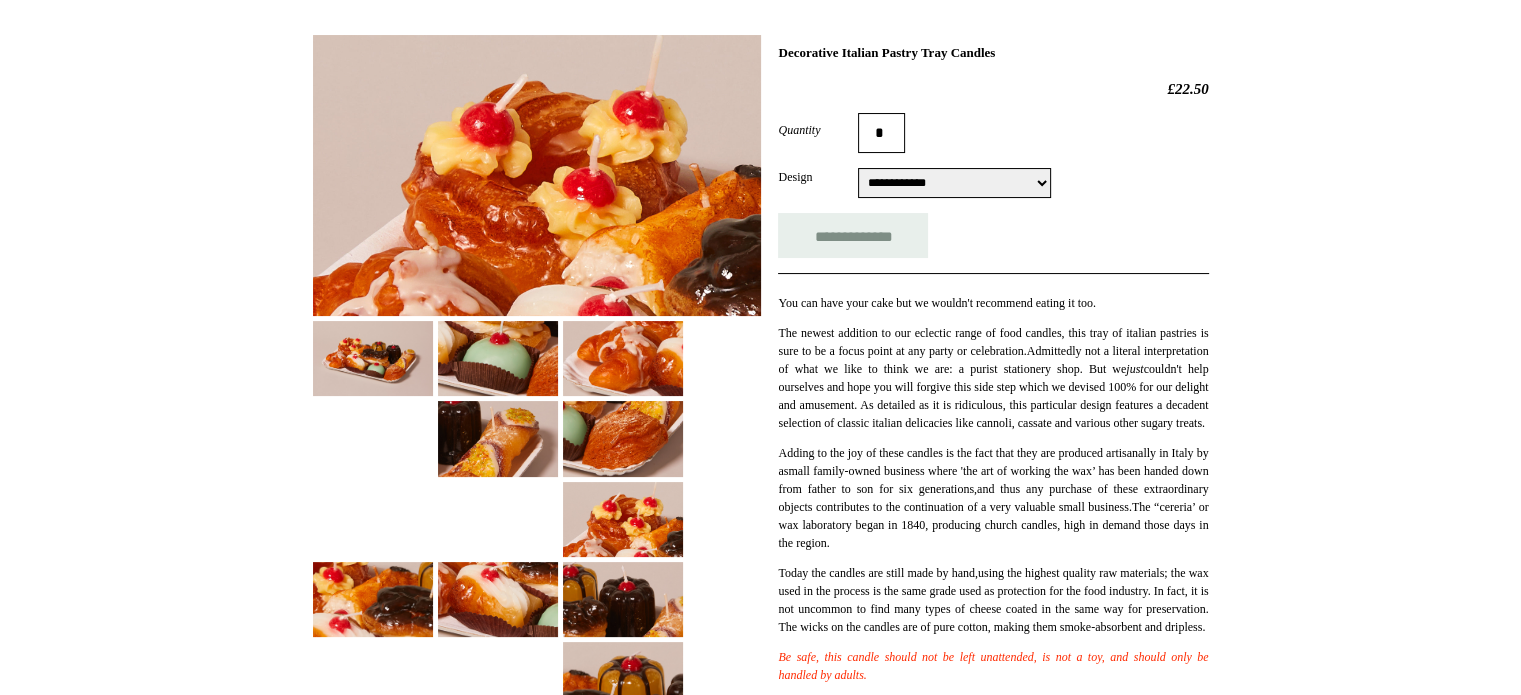 click on "**********" at bounding box center (954, 183) 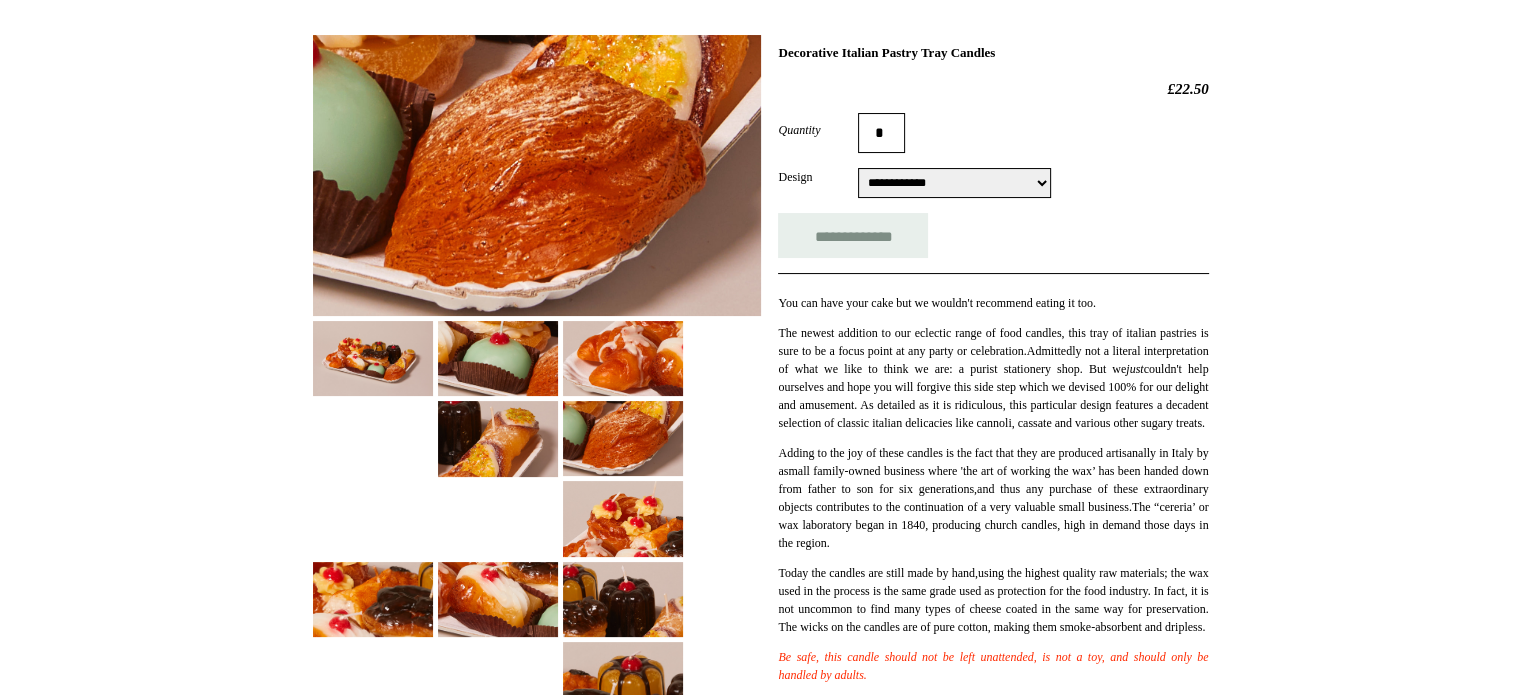 click on "**********" at bounding box center [954, 183] 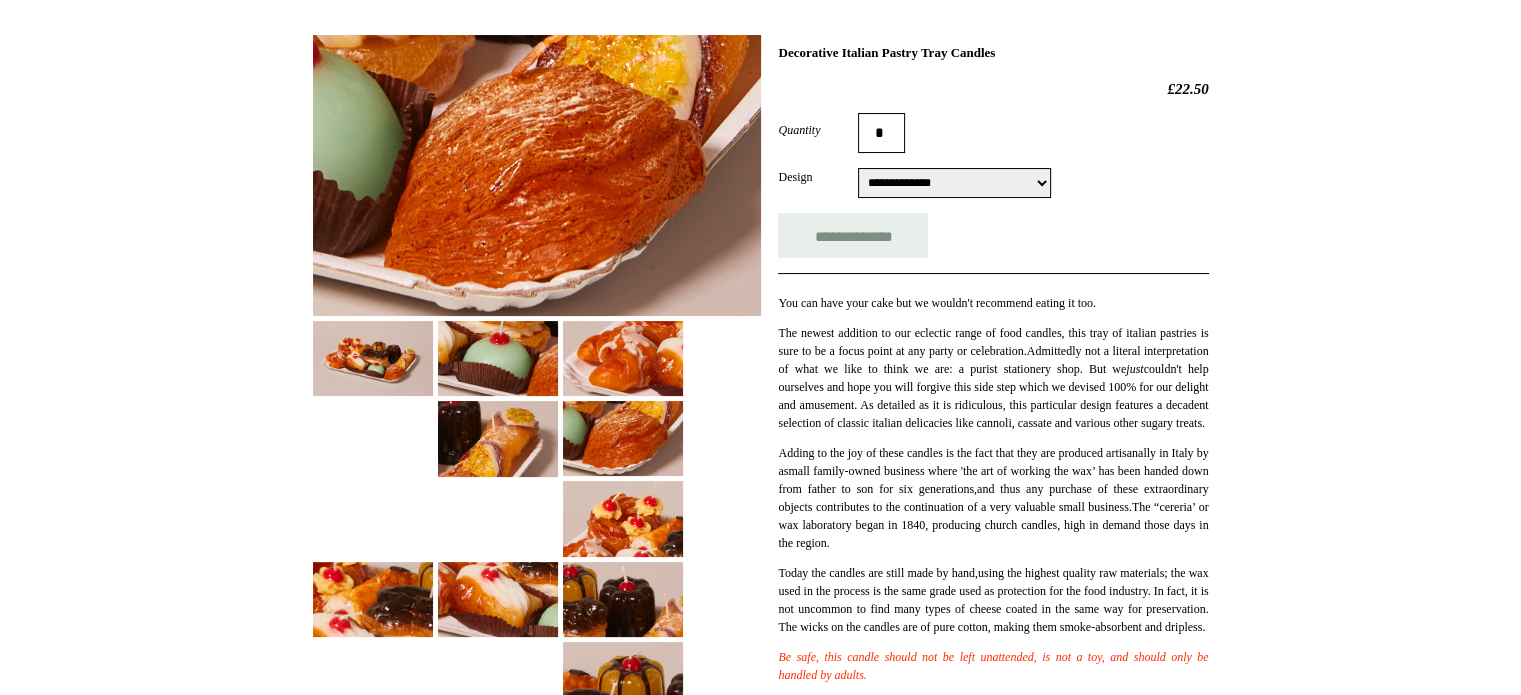click on "**********" at bounding box center (954, 183) 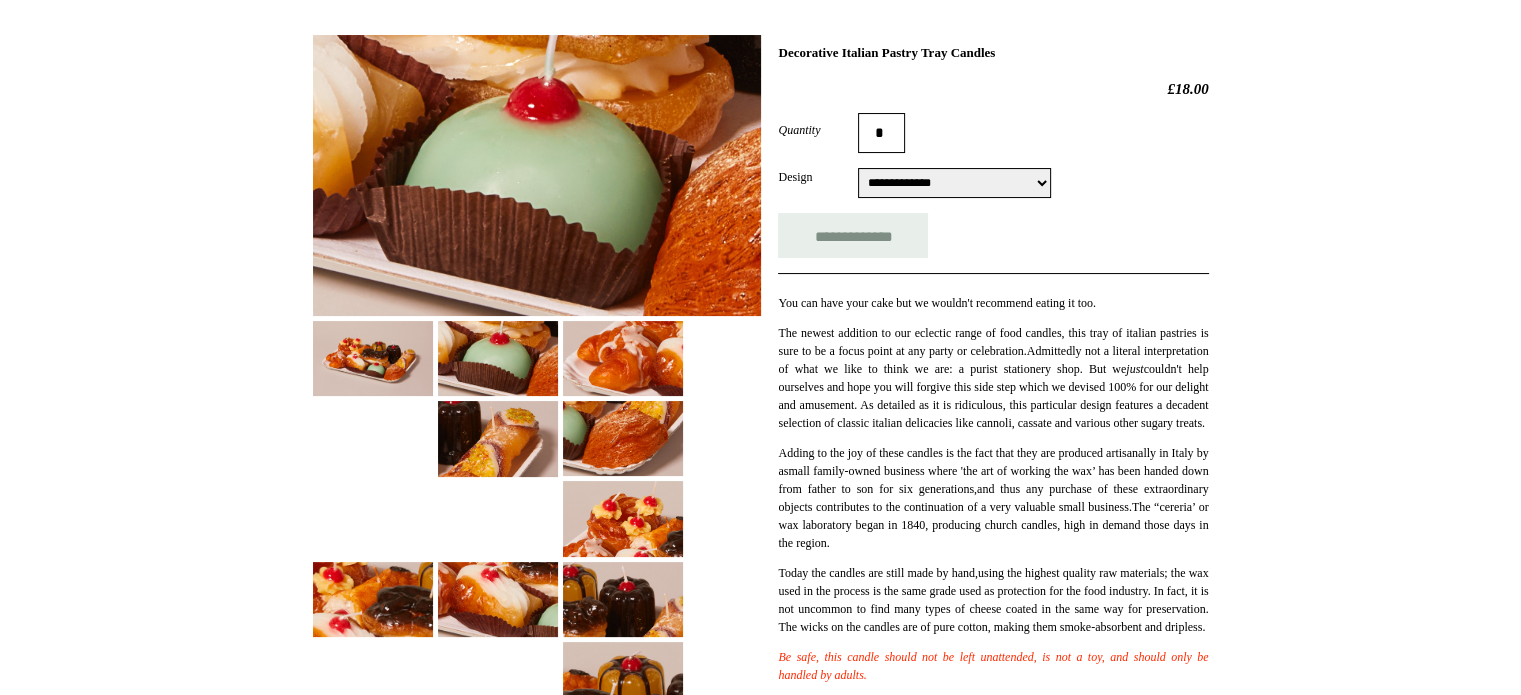 click on "**********" at bounding box center [954, 183] 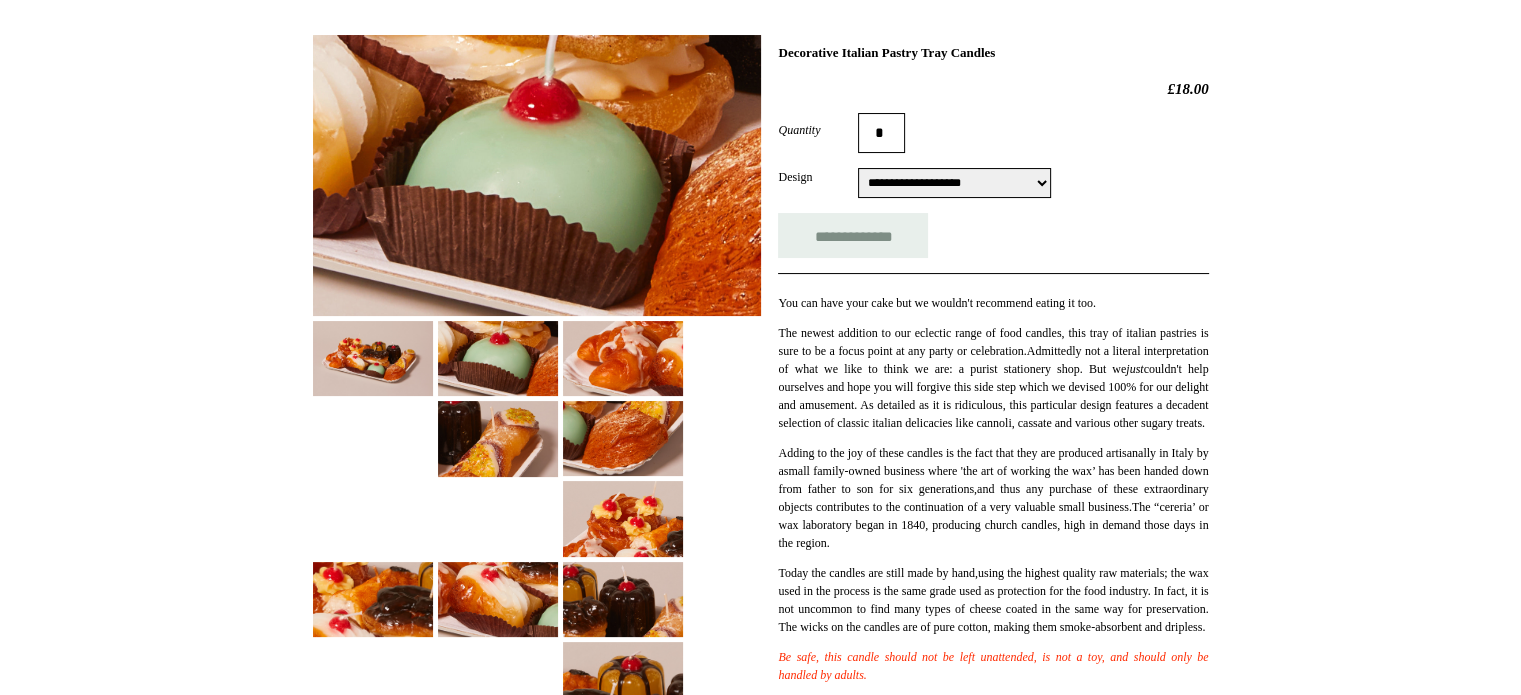 click on "**********" at bounding box center [954, 183] 